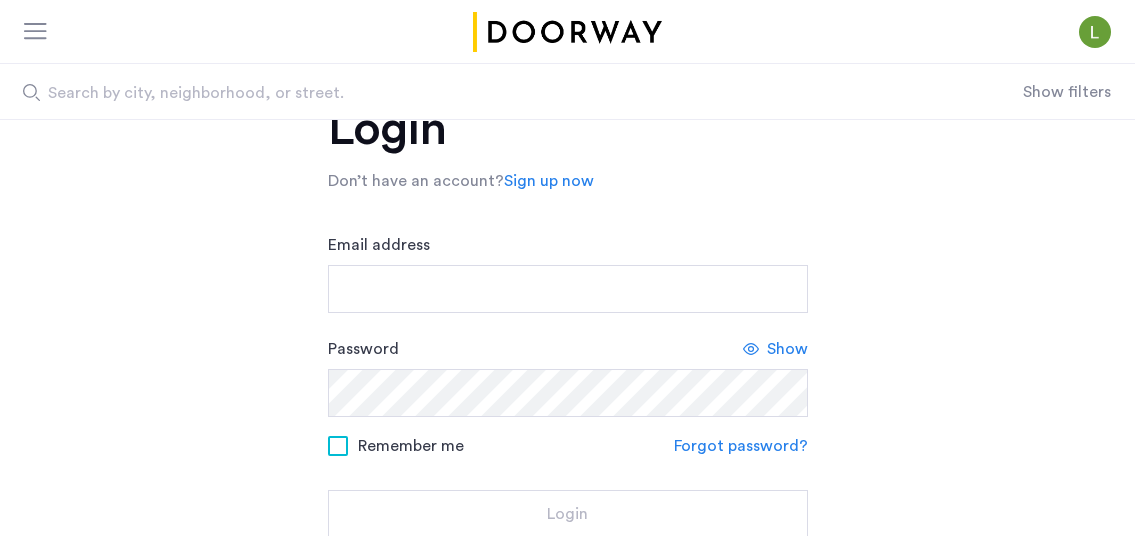 scroll, scrollTop: 290, scrollLeft: 0, axis: vertical 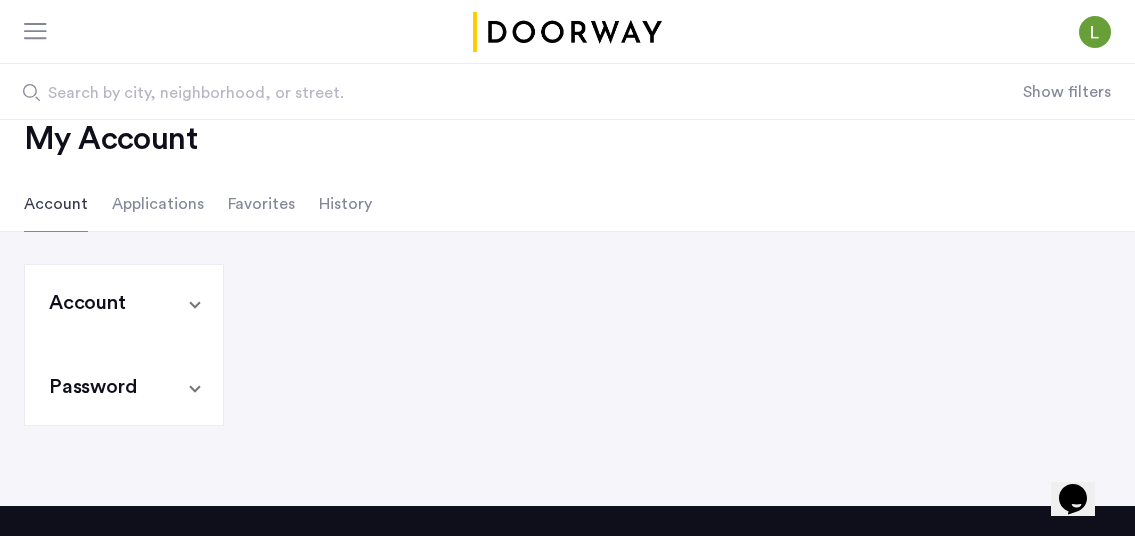 click on "My Account Account Applications Favorites History" 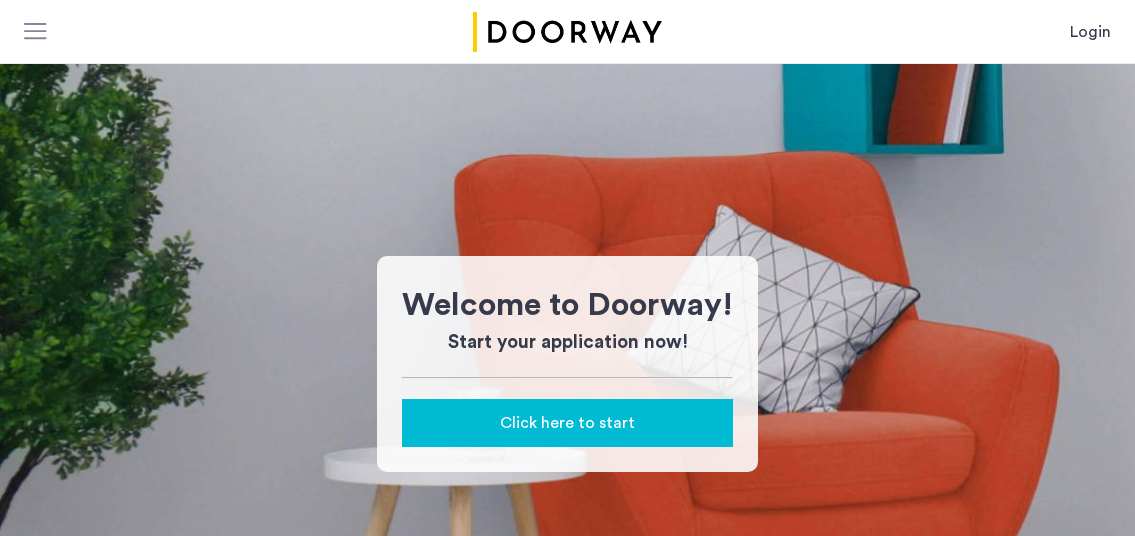 scroll, scrollTop: 0, scrollLeft: 0, axis: both 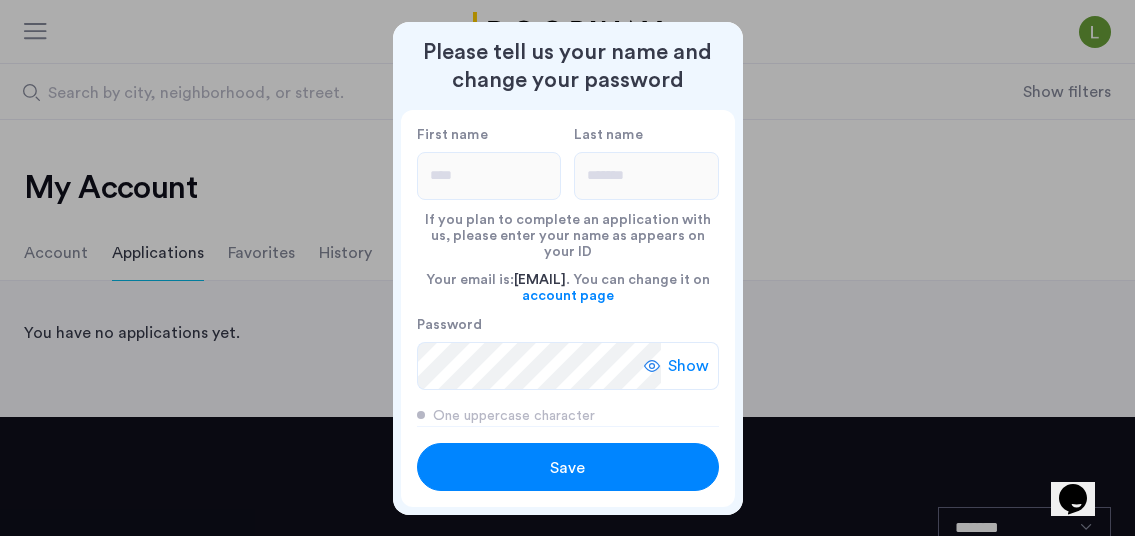 click on "Show" at bounding box center (681, 366) 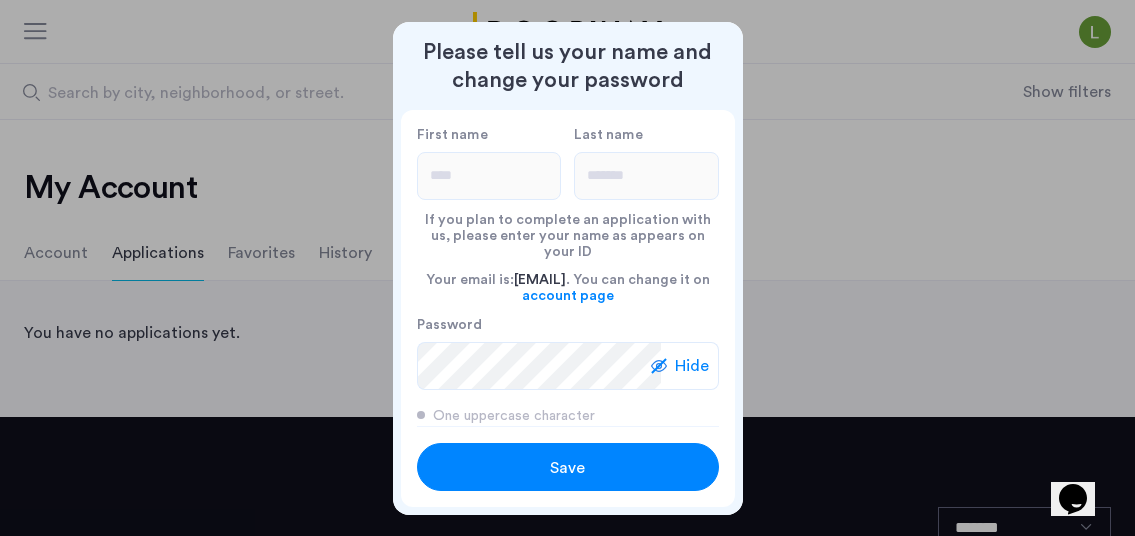 click on "Save" at bounding box center (568, 468) 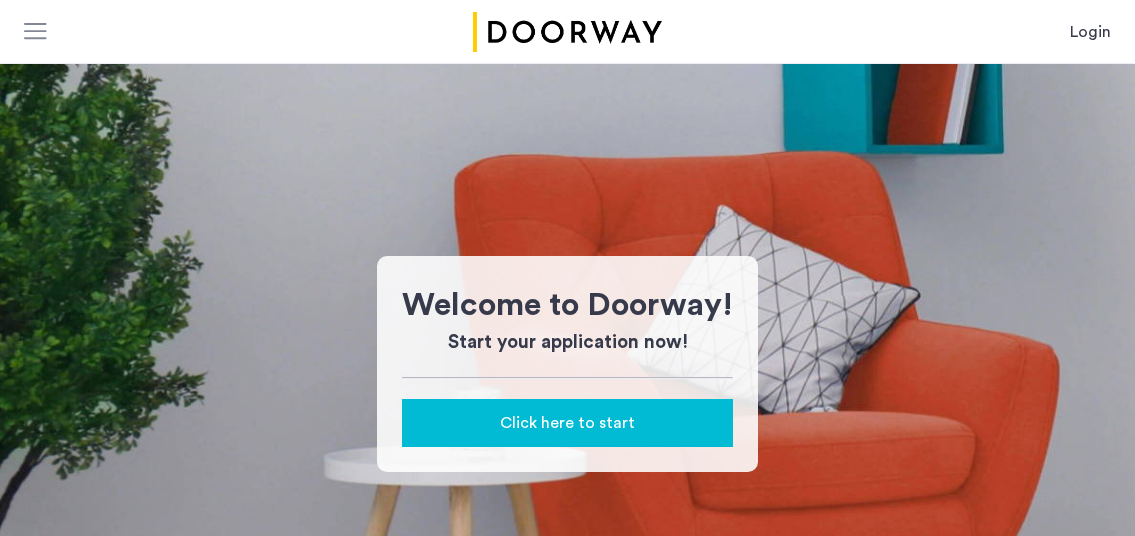 scroll, scrollTop: 0, scrollLeft: 0, axis: both 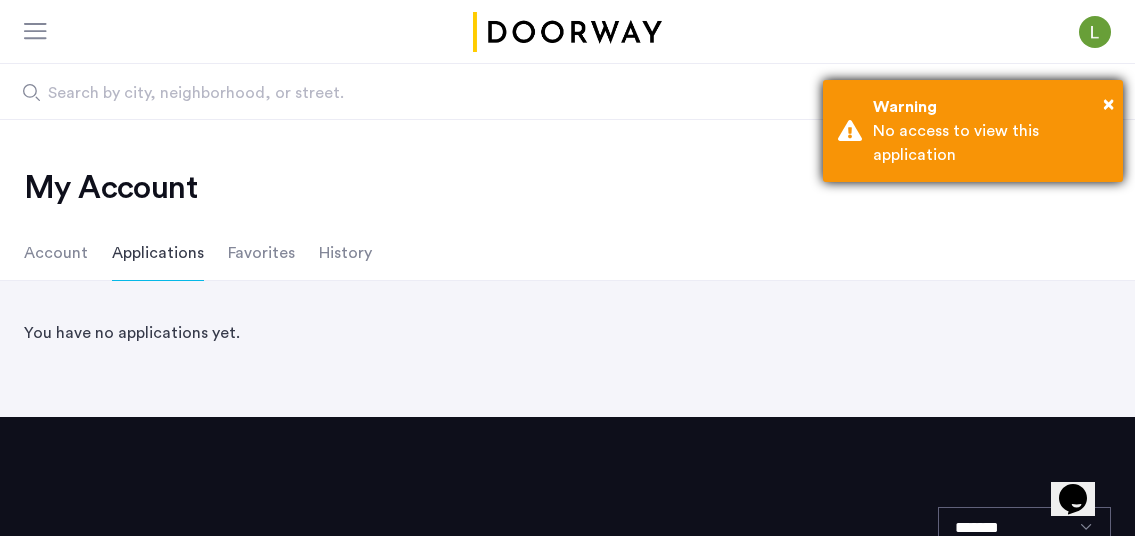 click on "No access to view this application" at bounding box center [990, 143] 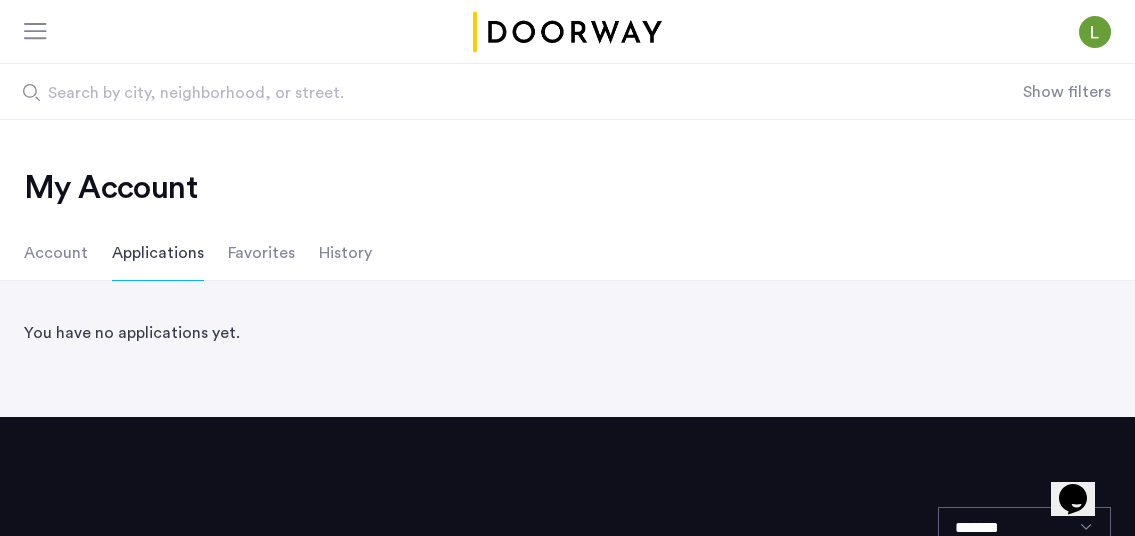 click 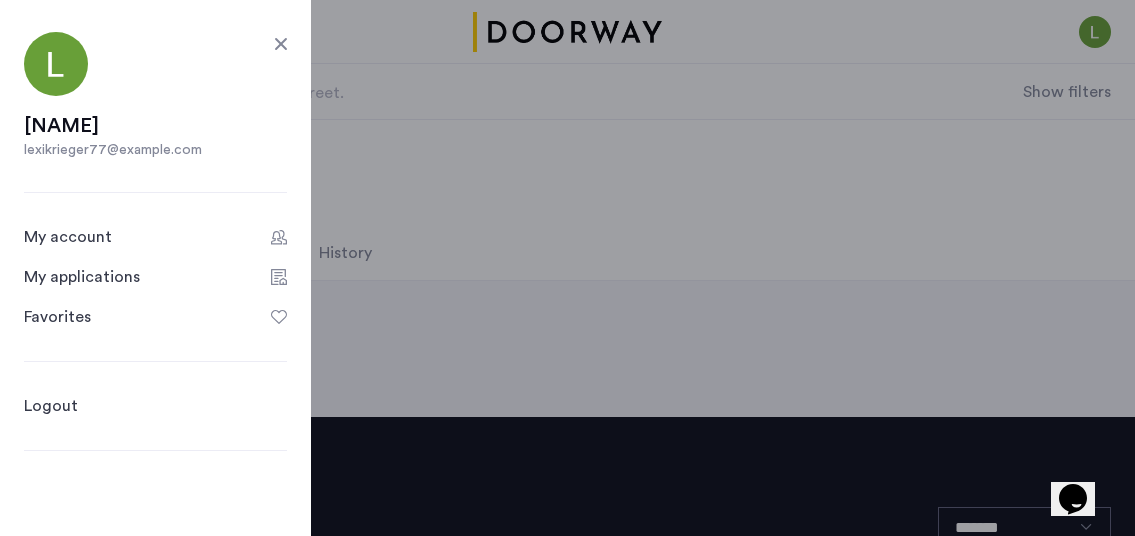 click on "Logout" 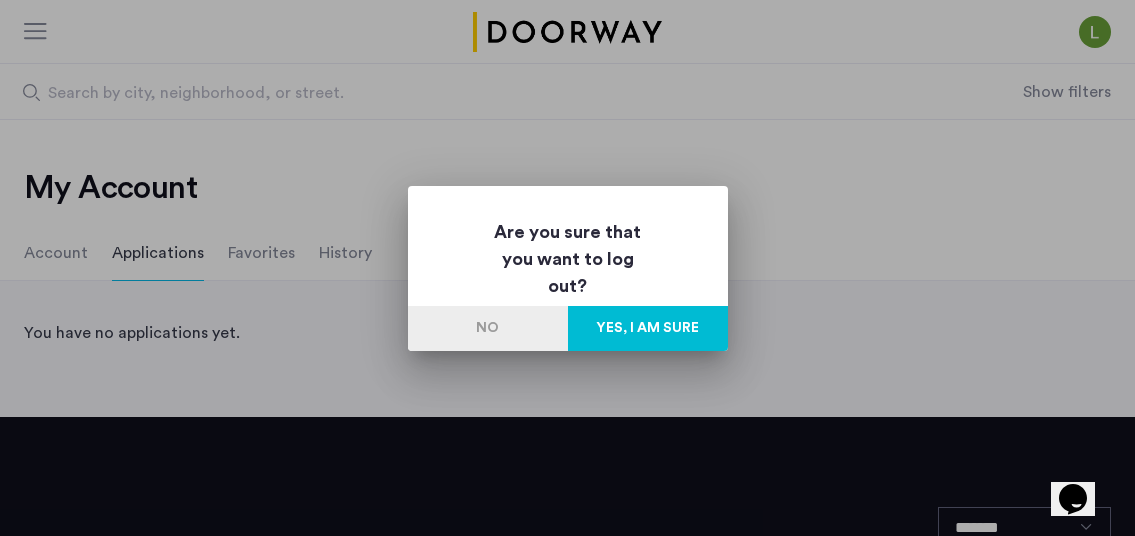 click on "Yes, I am sure" at bounding box center [648, 328] 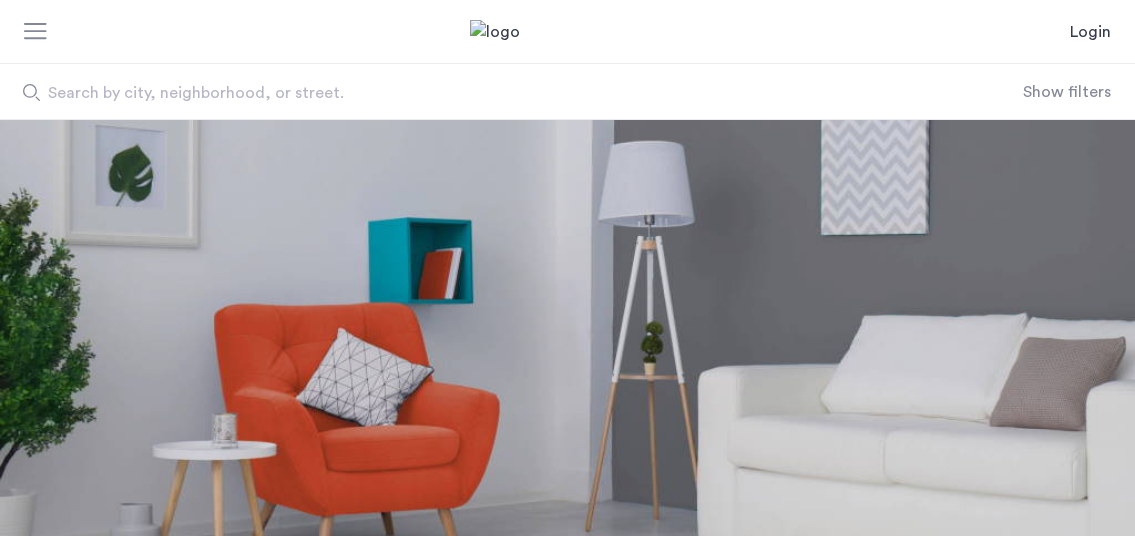 scroll, scrollTop: 0, scrollLeft: 0, axis: both 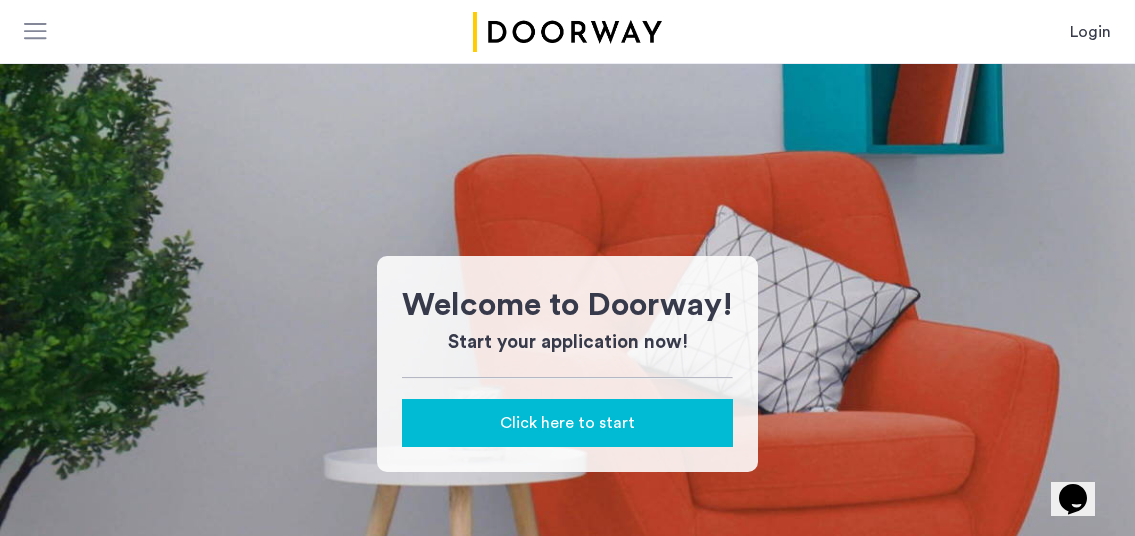 click on "Click here to start" 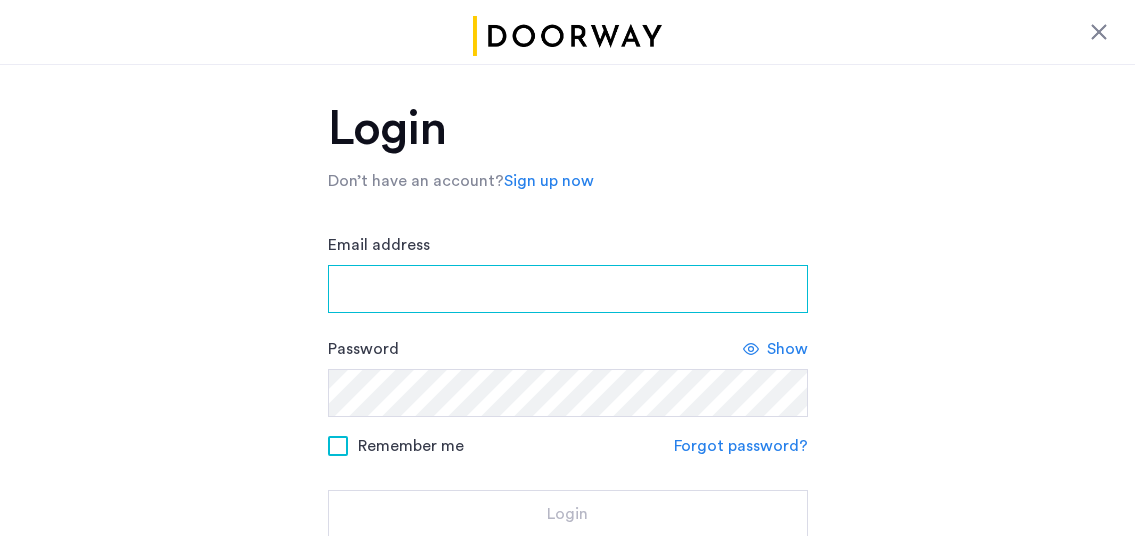 click on "Email address" at bounding box center (568, 289) 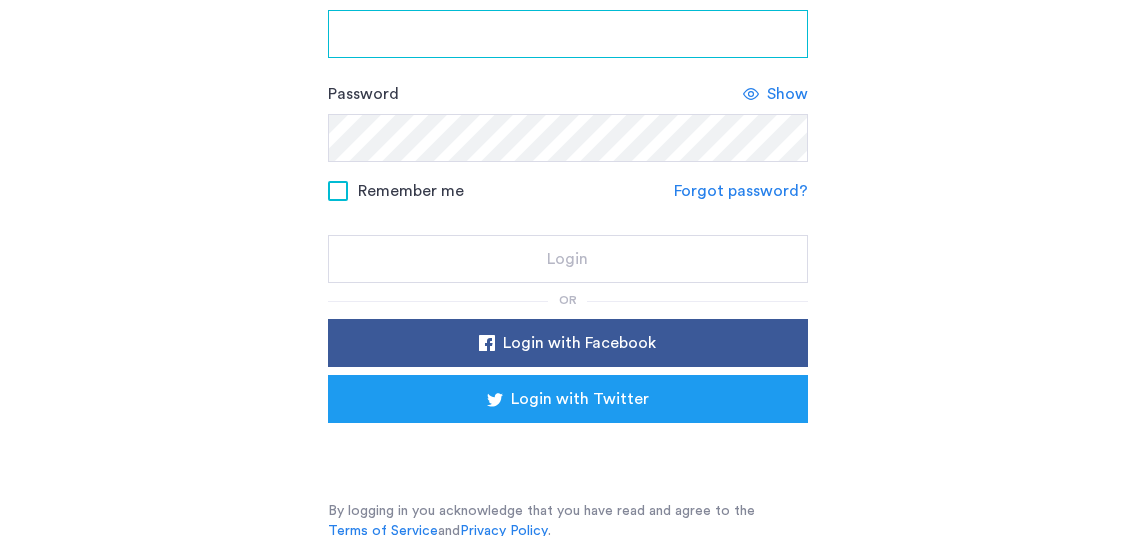 scroll, scrollTop: 290, scrollLeft: 0, axis: vertical 